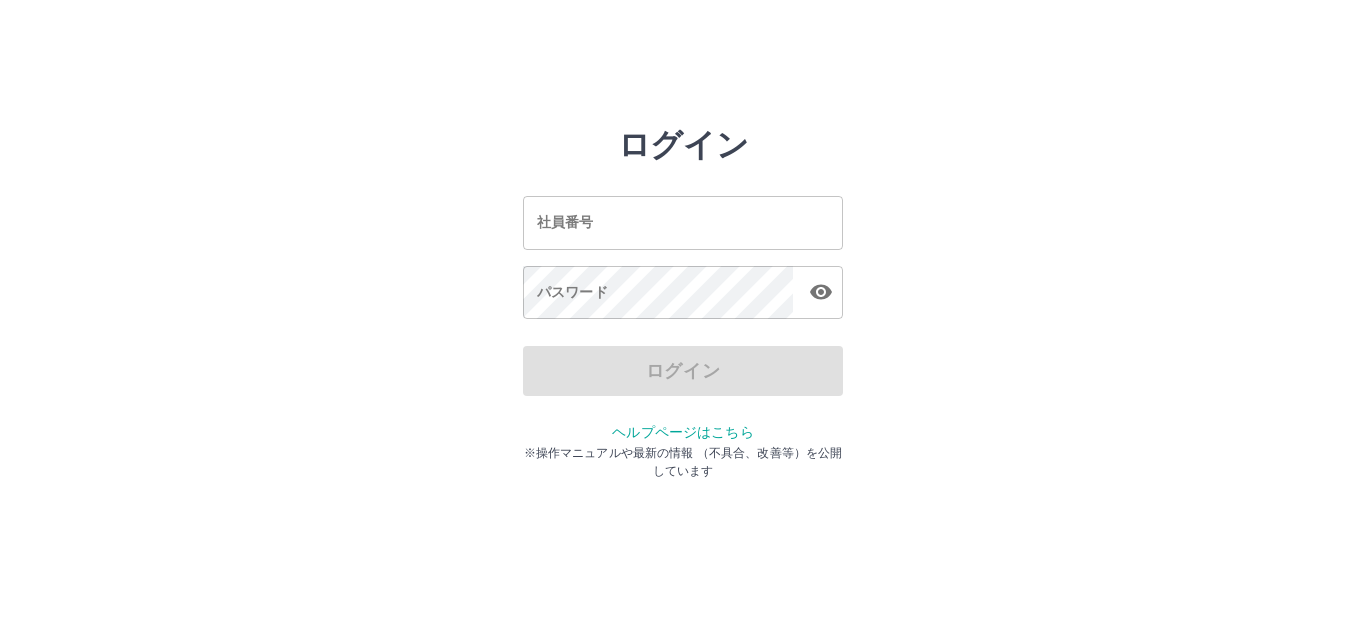scroll, scrollTop: 0, scrollLeft: 0, axis: both 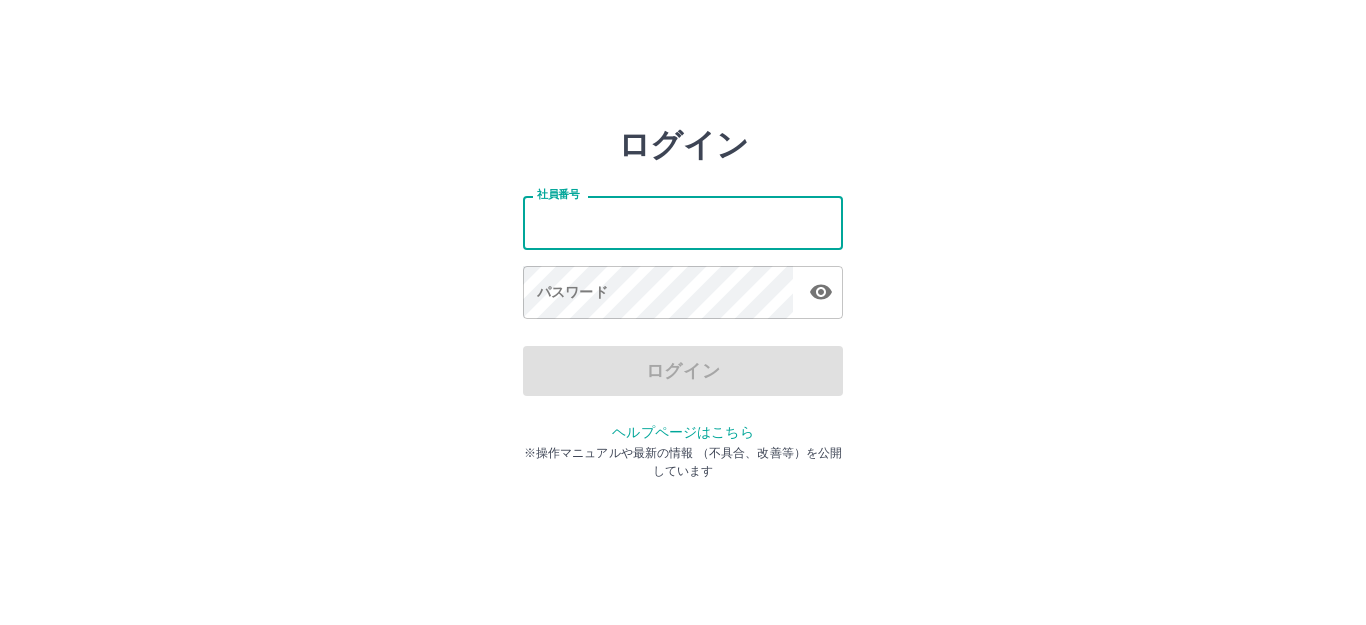 click on "社員番号" at bounding box center [683, 222] 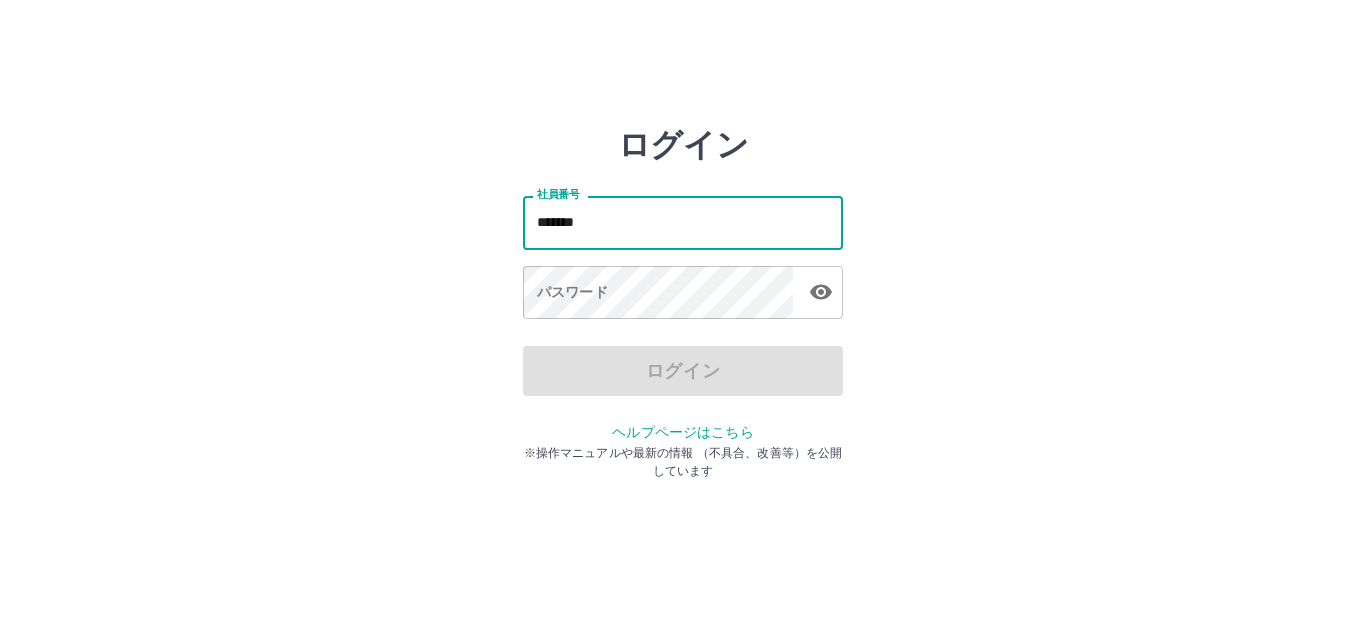 type on "*******" 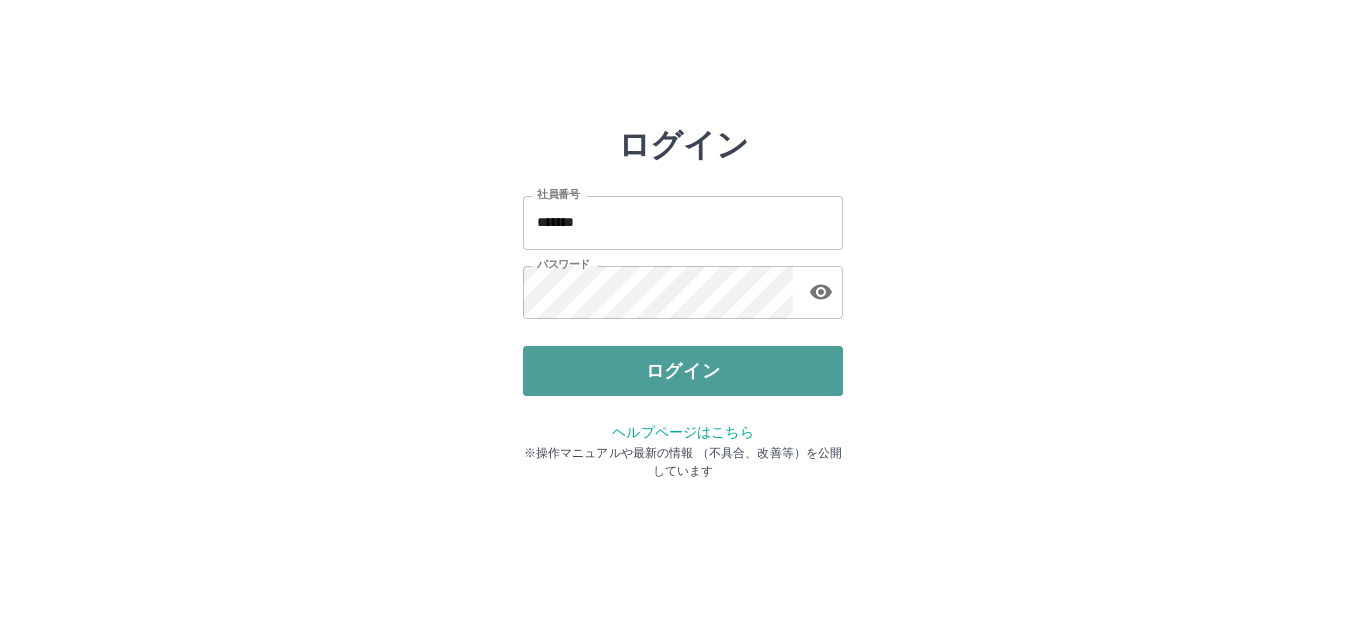 click on "ログイン" at bounding box center [683, 371] 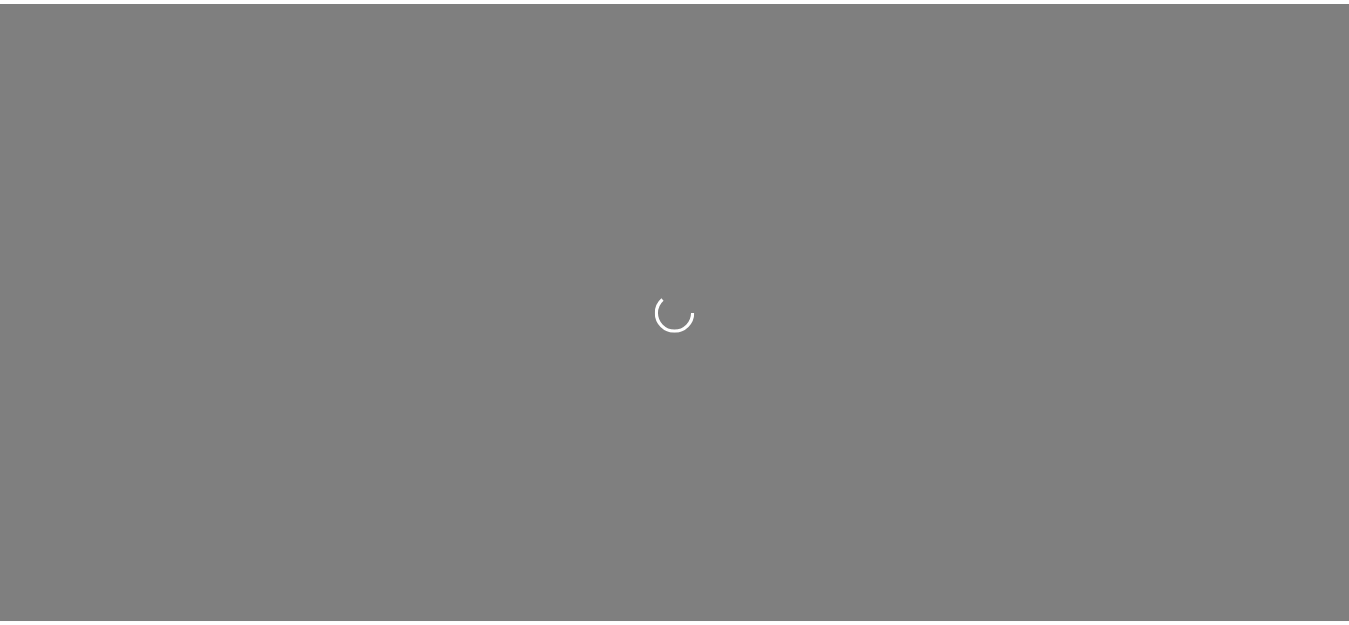 scroll, scrollTop: 0, scrollLeft: 0, axis: both 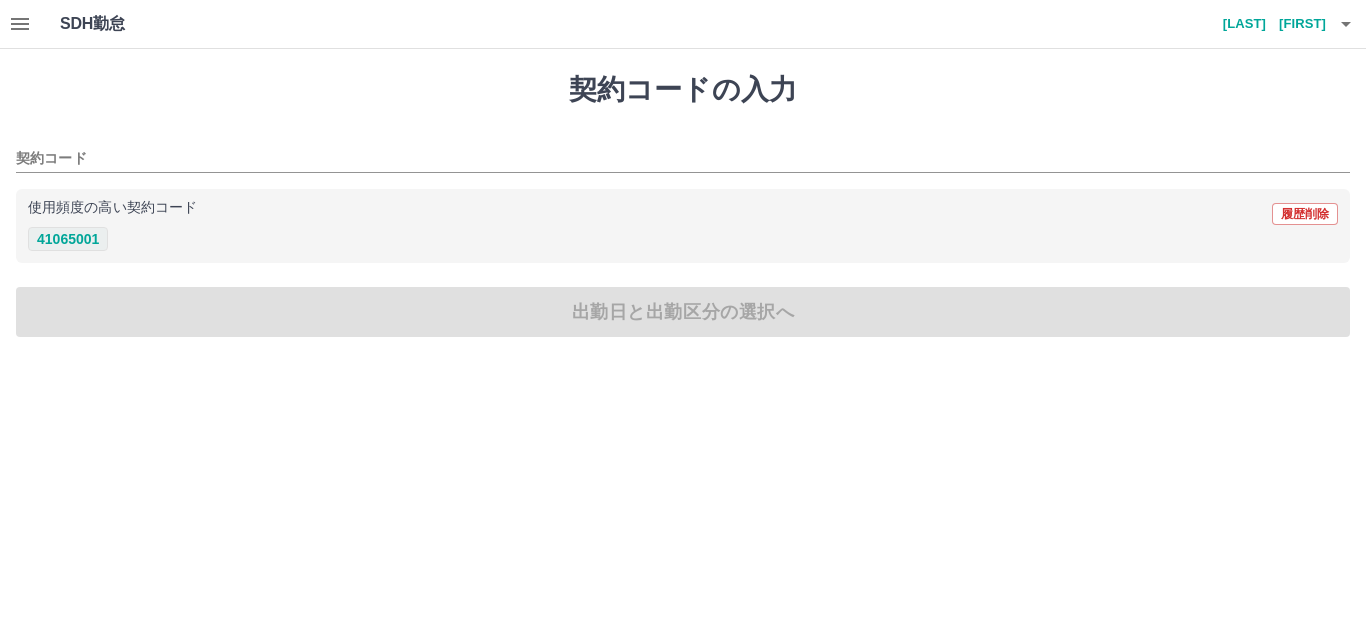 click on "41065001" at bounding box center (68, 239) 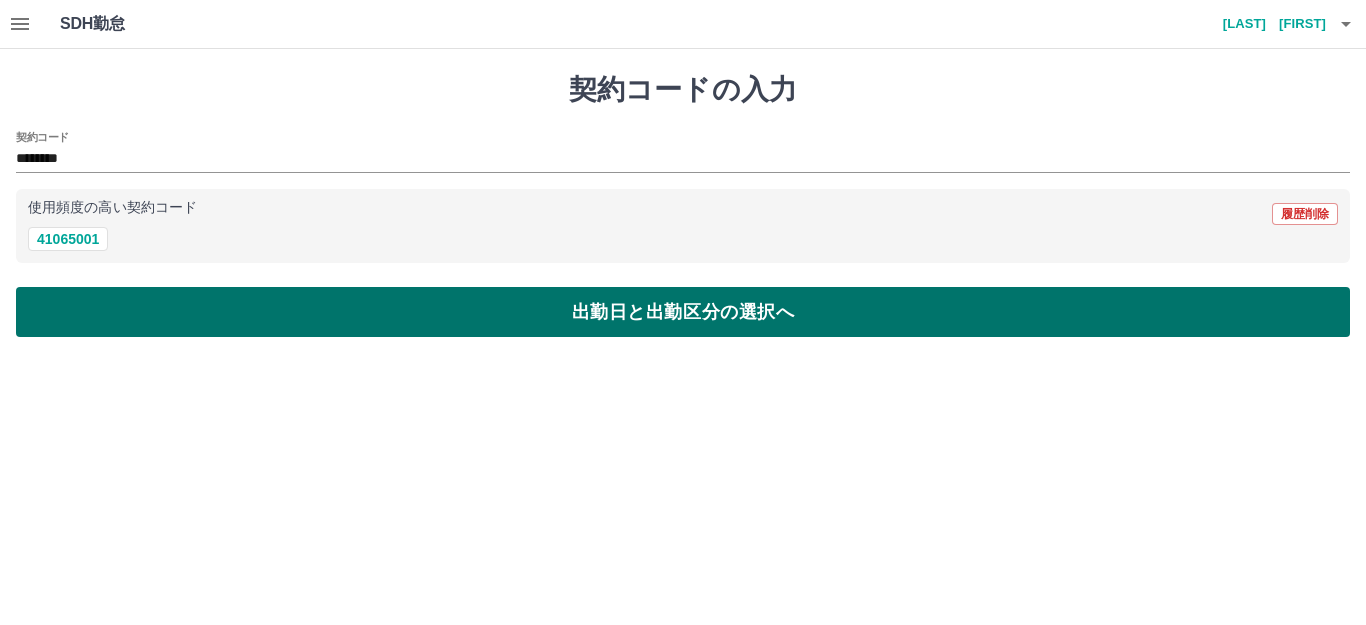 click on "出勤日と出勤区分の選択へ" at bounding box center (683, 312) 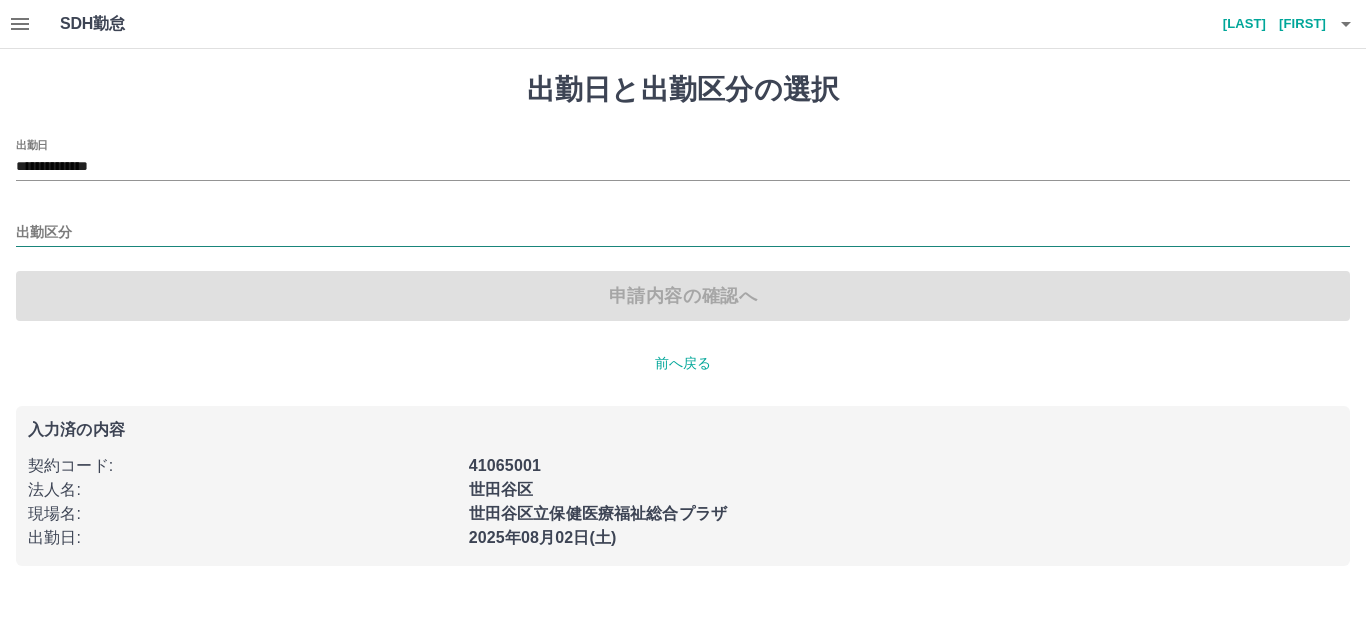 click on "出勤区分" at bounding box center (683, 233) 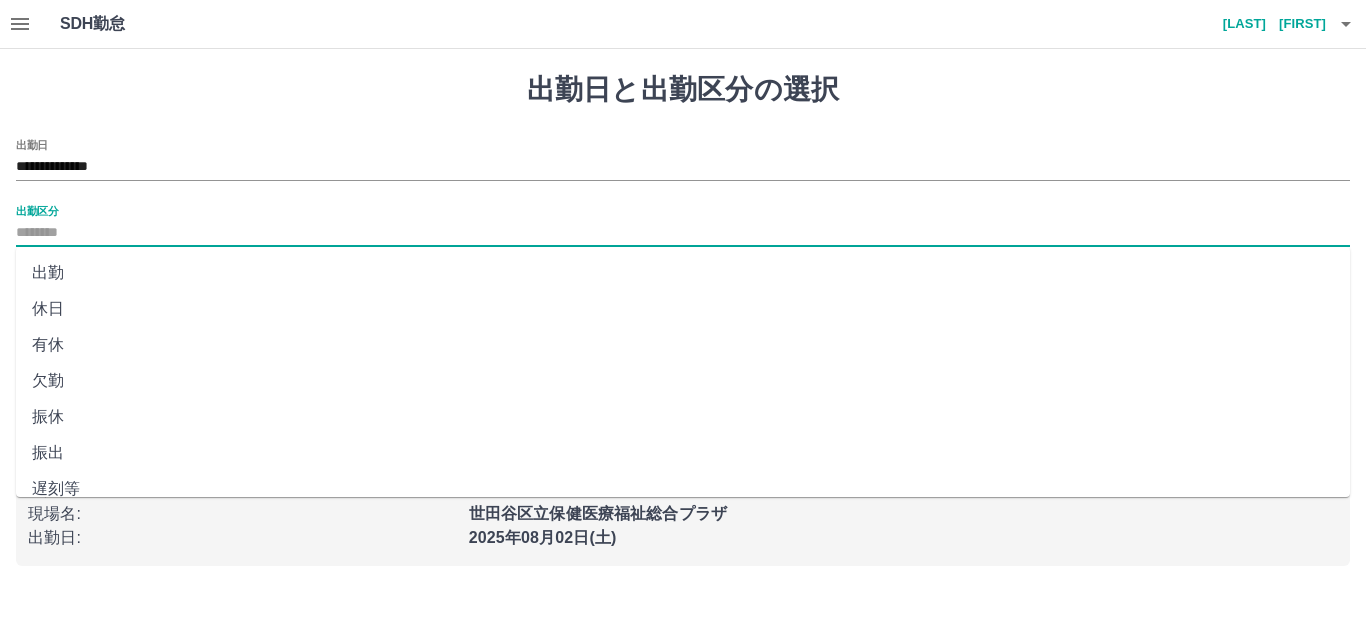 click on "出勤" at bounding box center (683, 273) 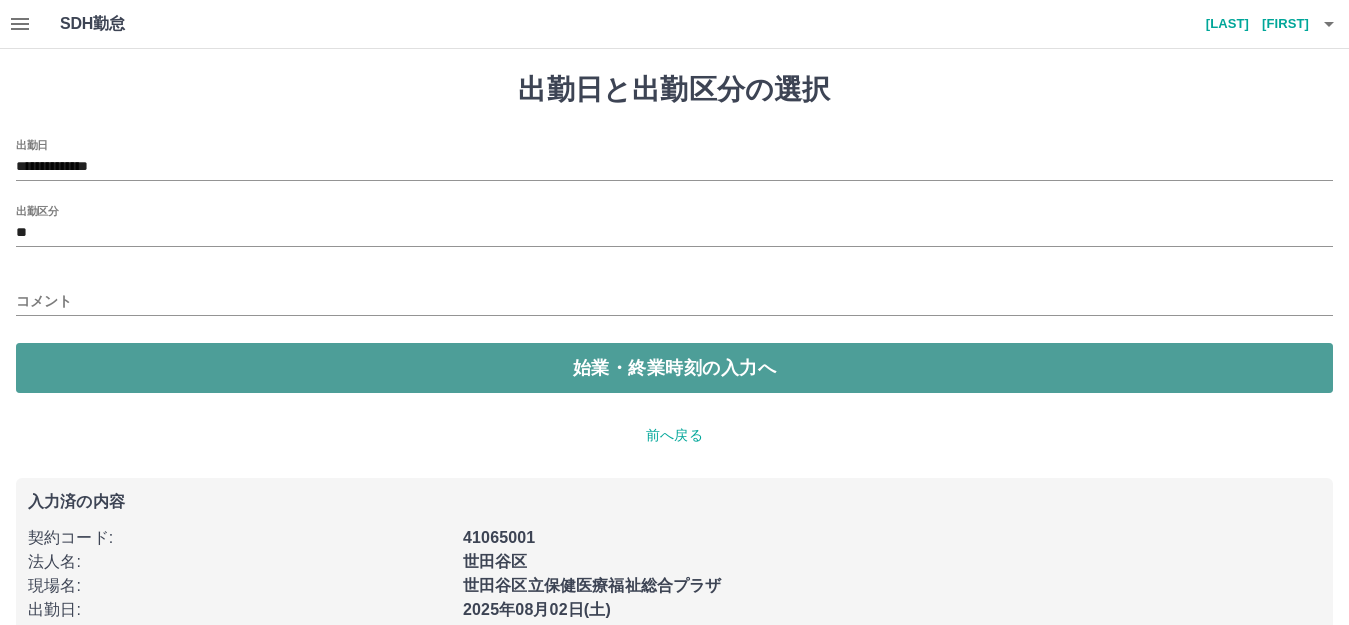 click on "始業・終業時刻の入力へ" at bounding box center [674, 368] 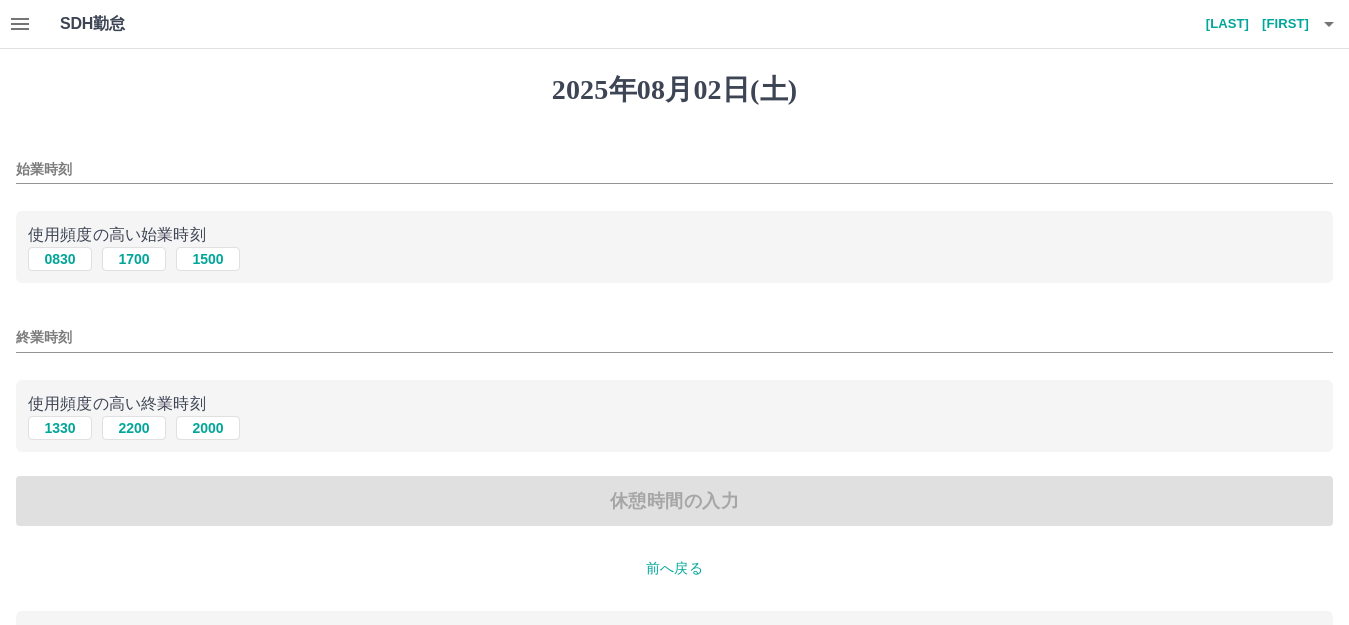 click on "使用頻度の高い始業時刻" at bounding box center (674, 235) 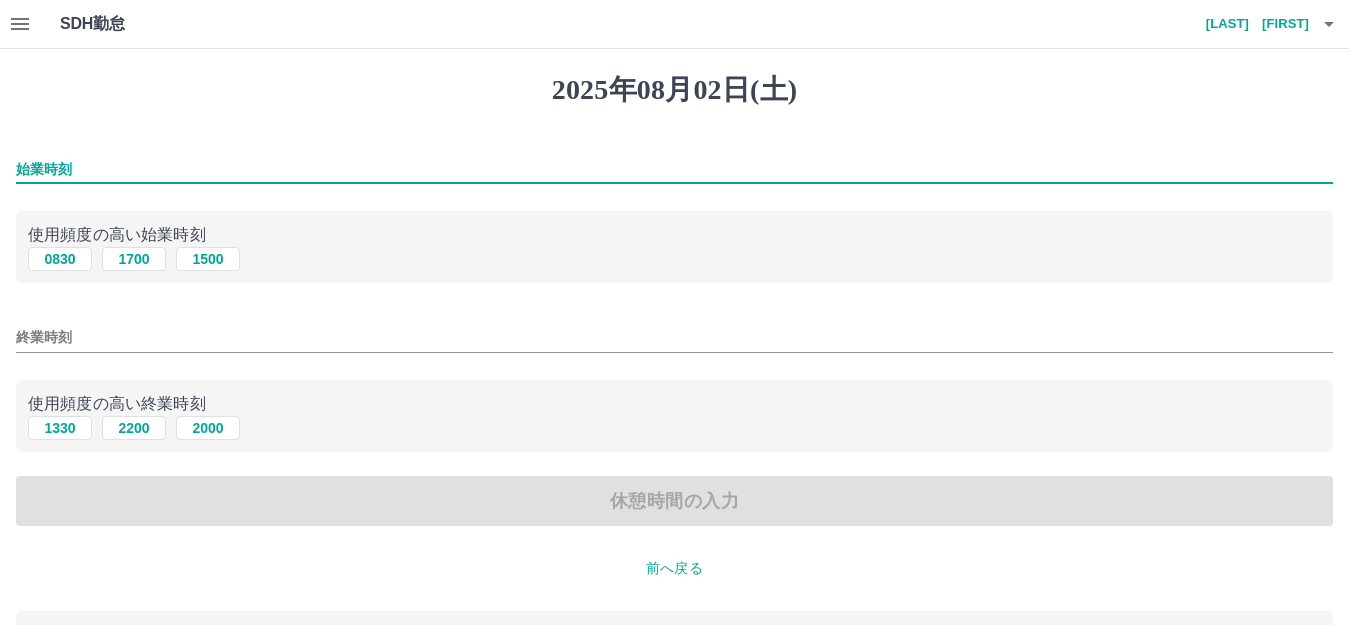 click on "始業時刻" at bounding box center [674, 169] 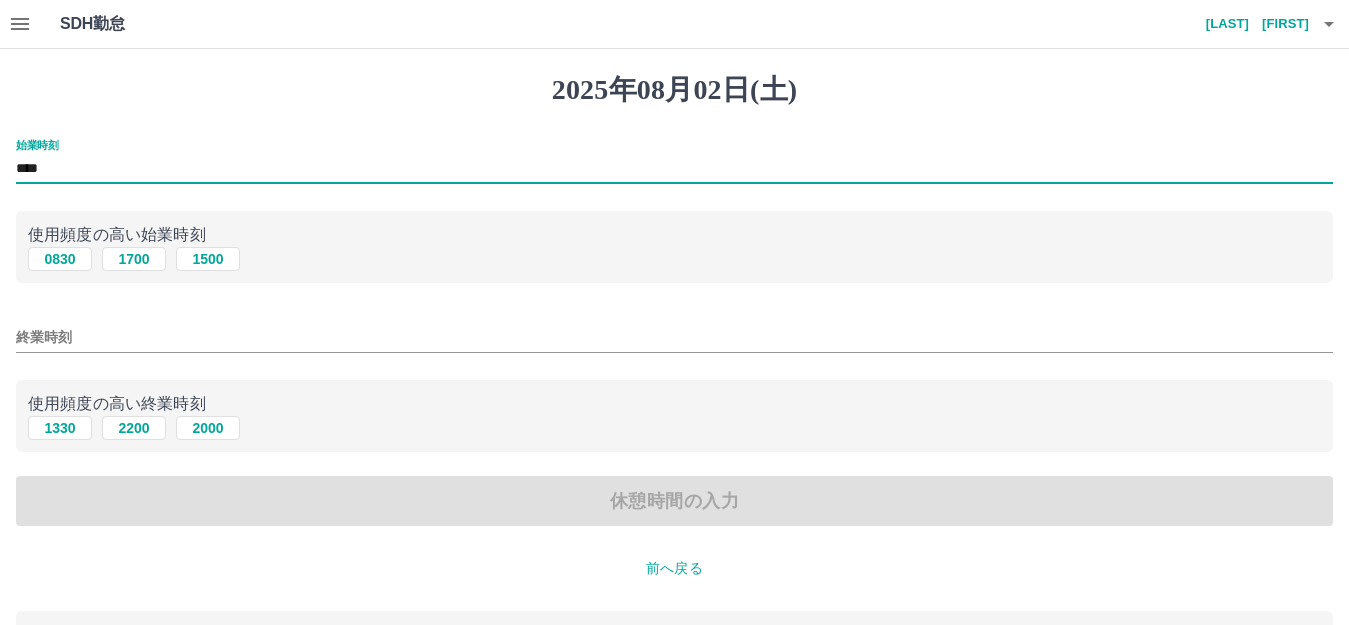 click on "終業時刻" at bounding box center (674, 337) 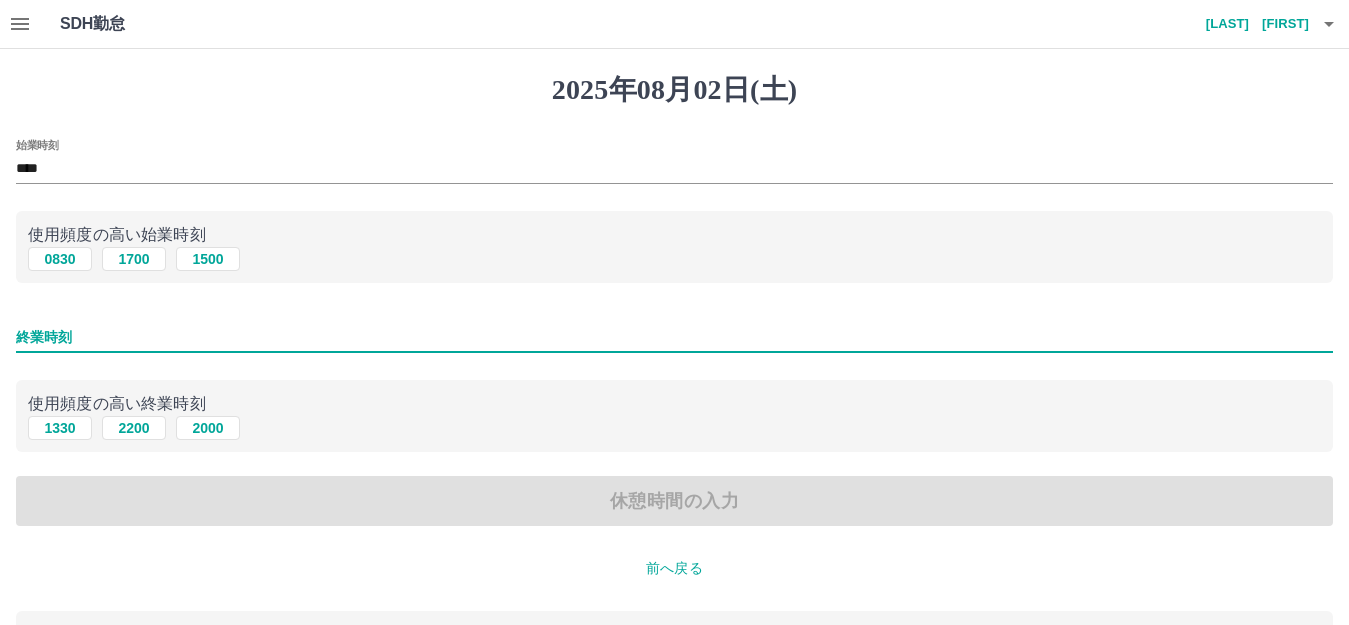 type on "****" 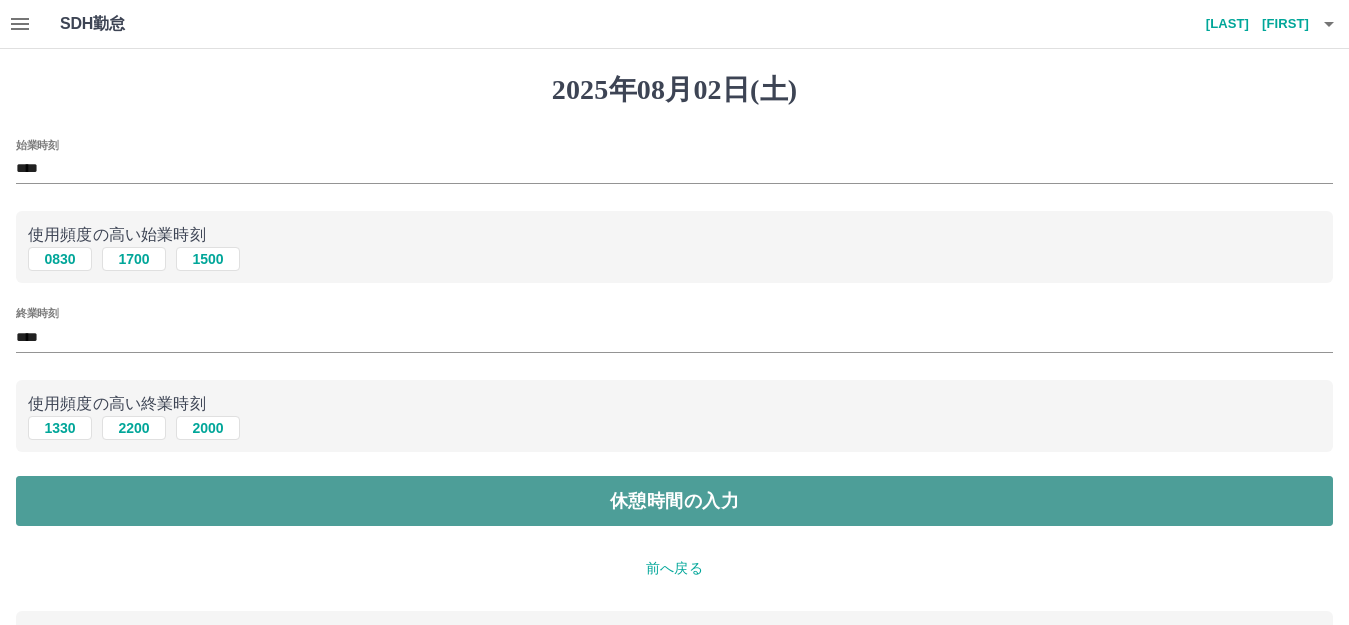 click on "休憩時間の入力" at bounding box center [674, 501] 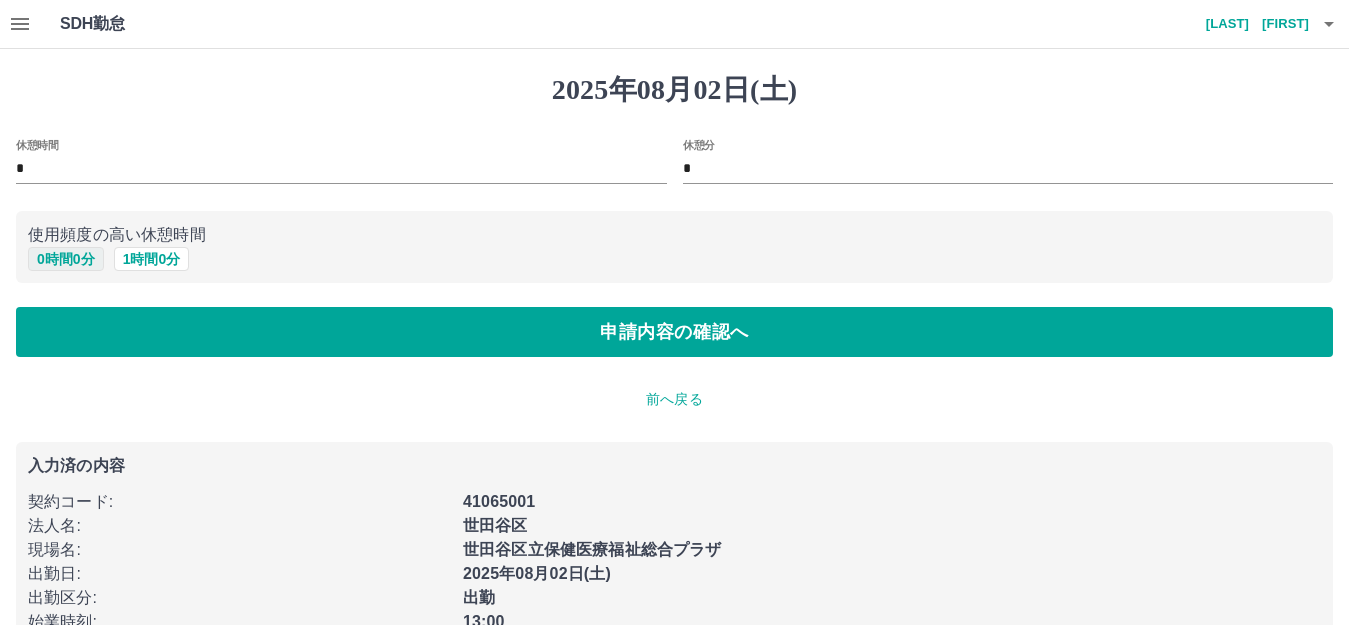 click on "0 時間 0 分" at bounding box center (66, 259) 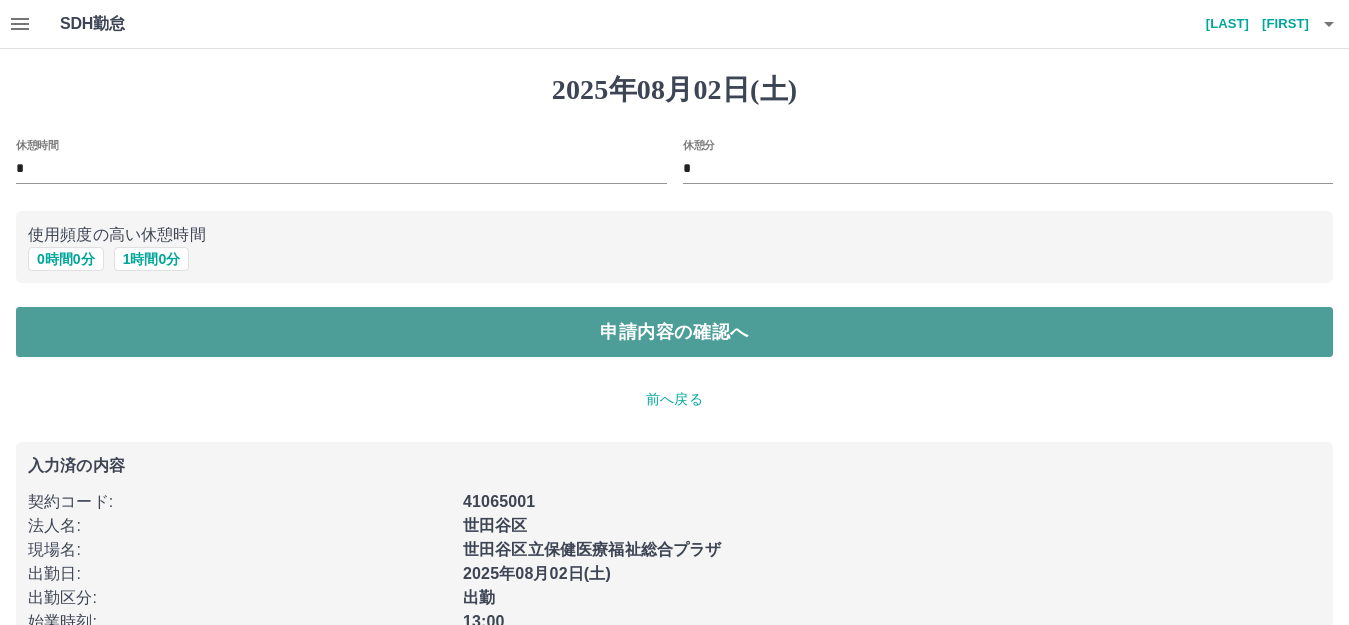 click on "申請内容の確認へ" at bounding box center [674, 332] 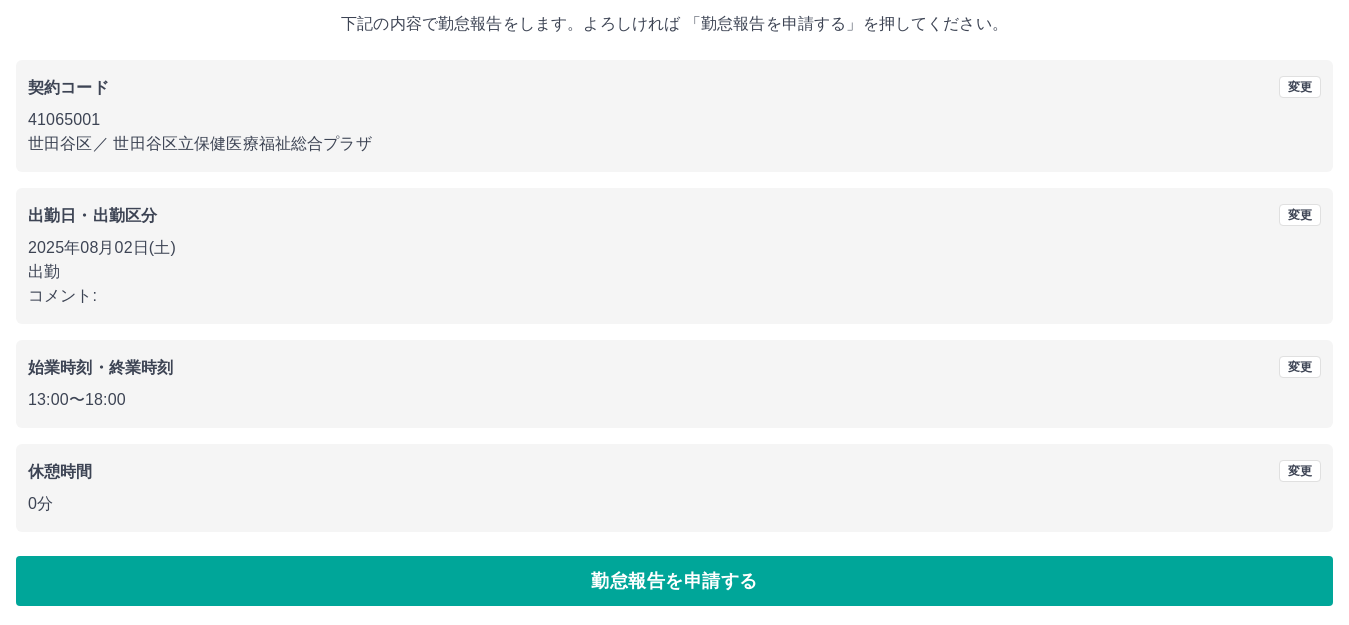scroll, scrollTop: 124, scrollLeft: 0, axis: vertical 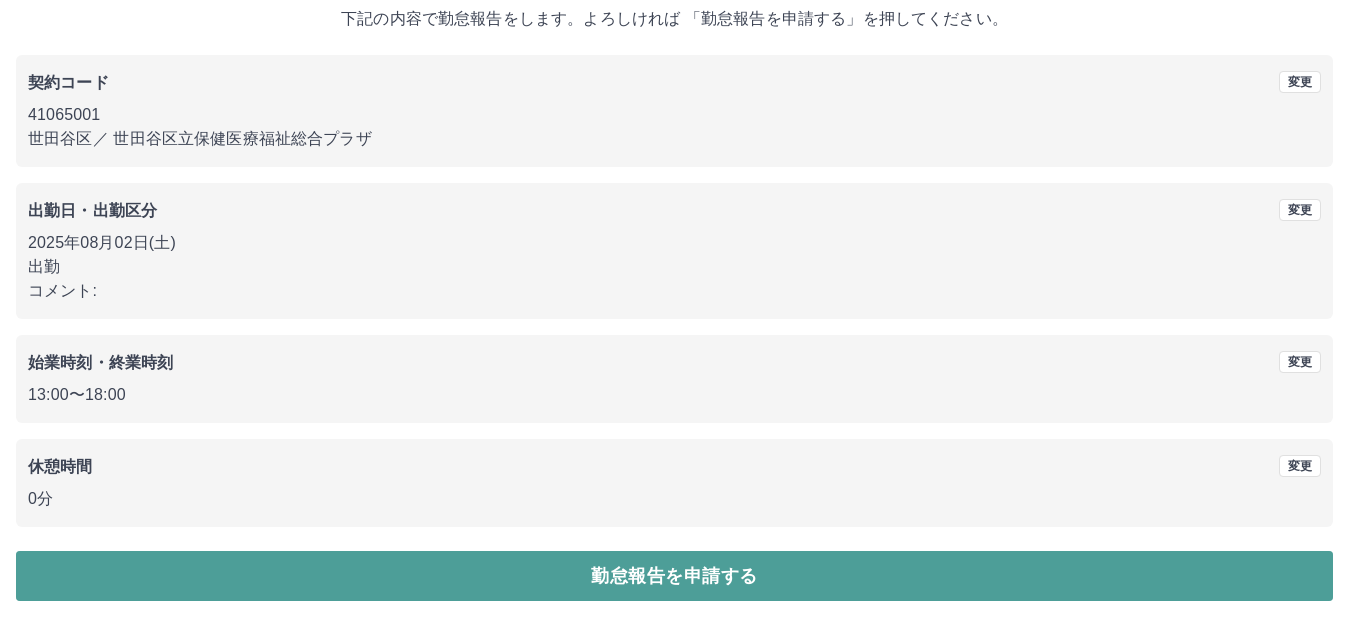click on "勤怠報告を申請する" at bounding box center (674, 576) 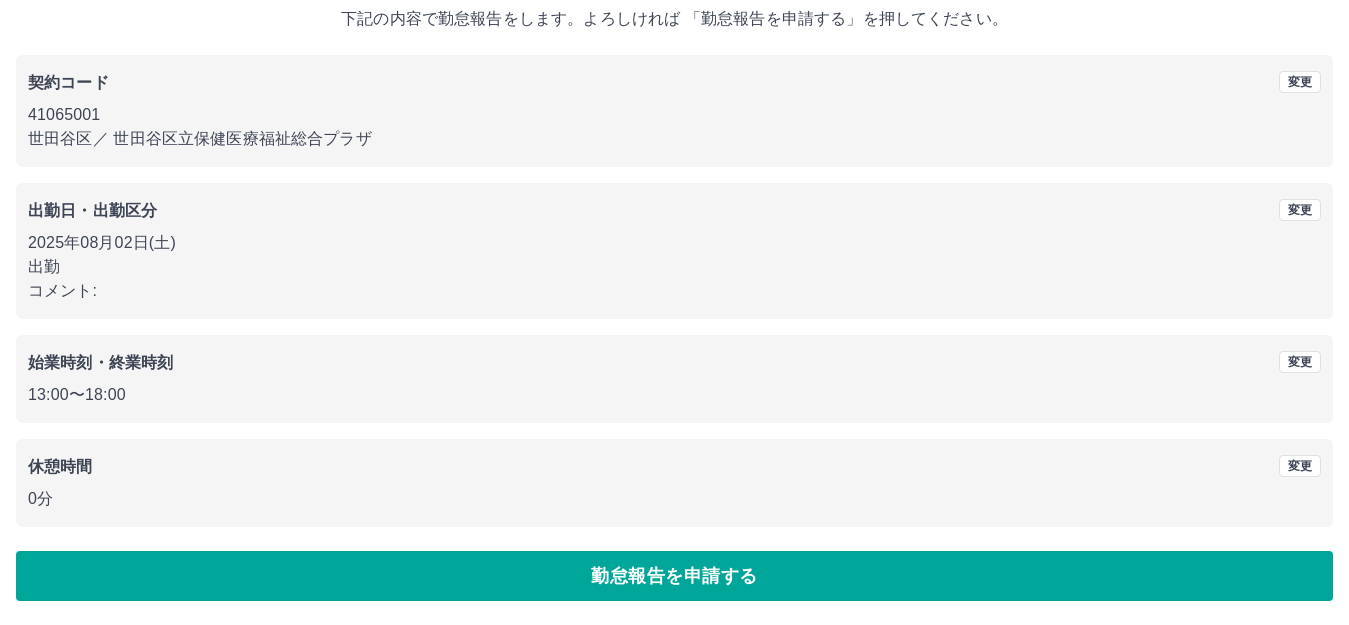 scroll, scrollTop: 0, scrollLeft: 0, axis: both 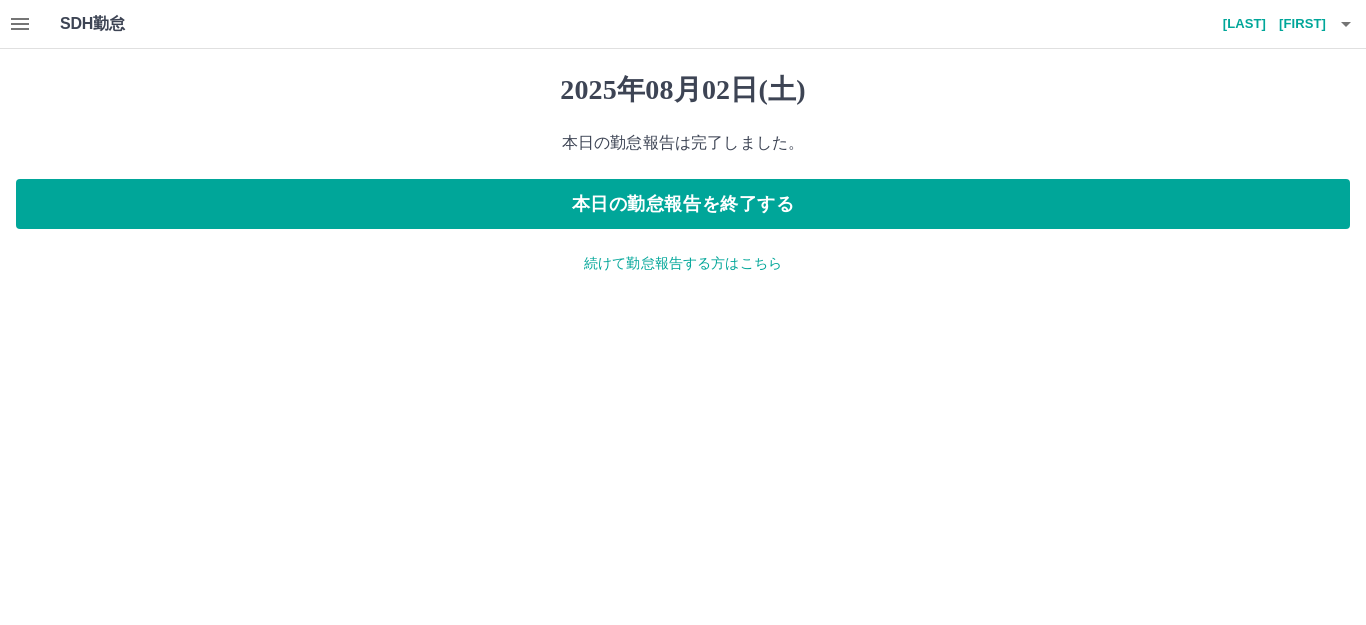 click 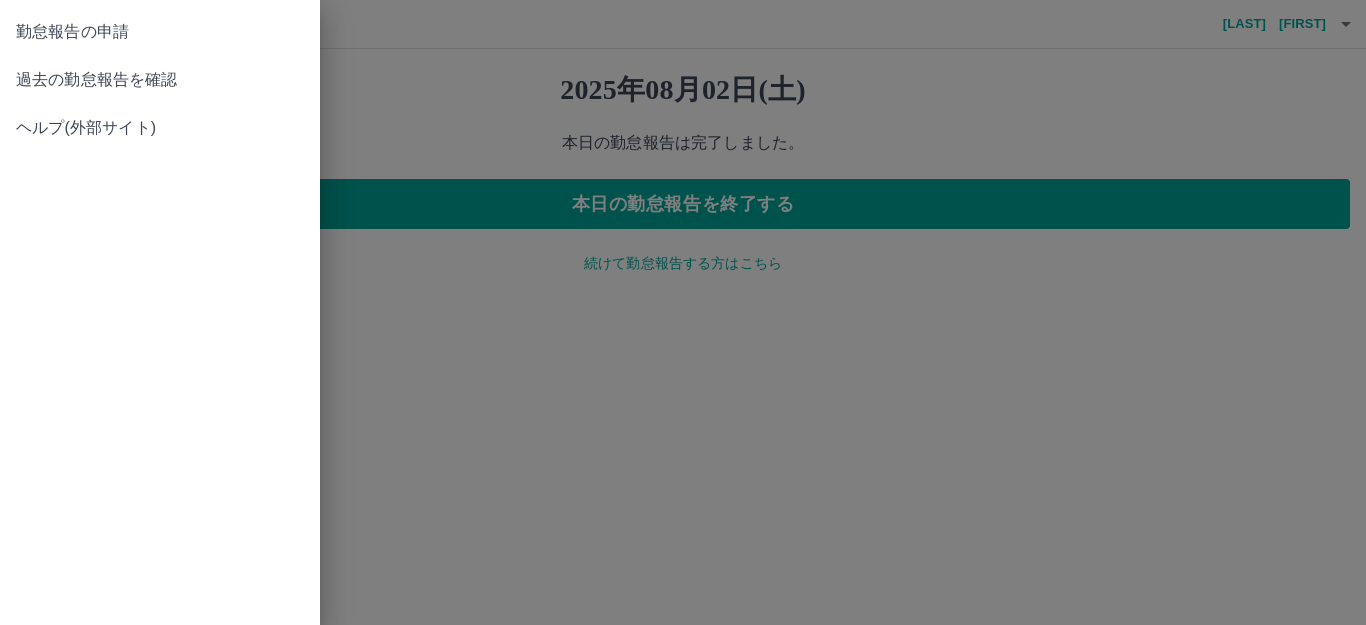 click on "勤怠報告の申請" at bounding box center (160, 32) 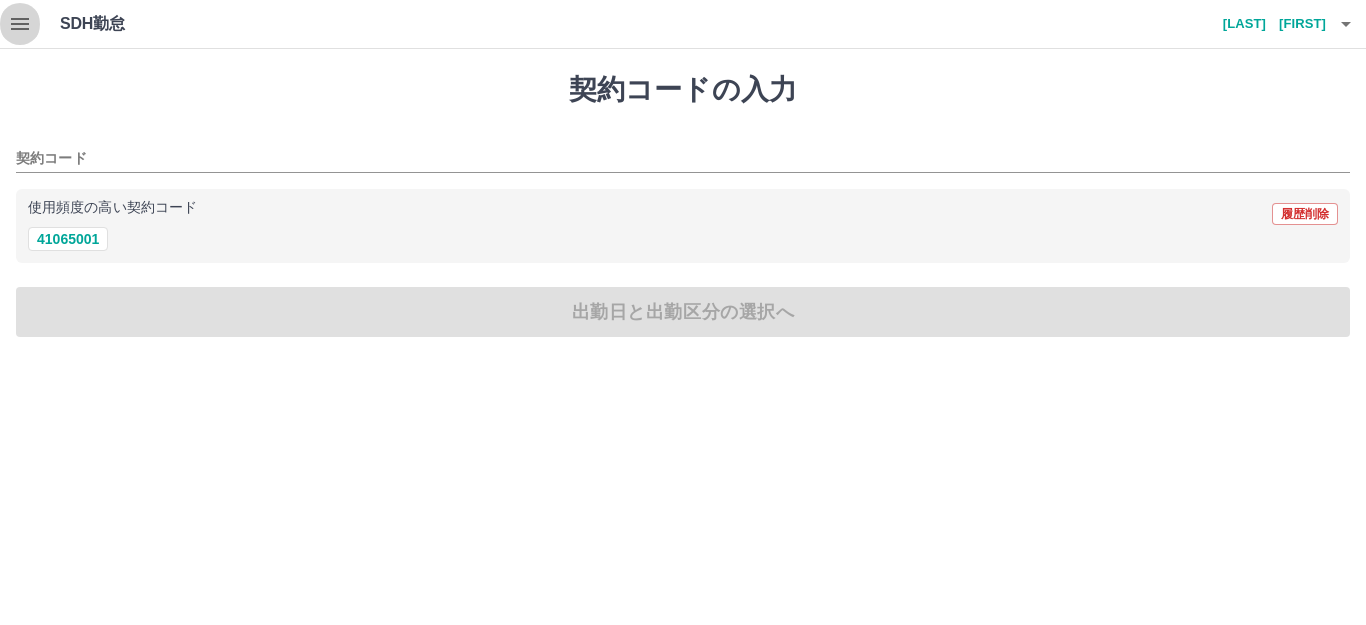 click 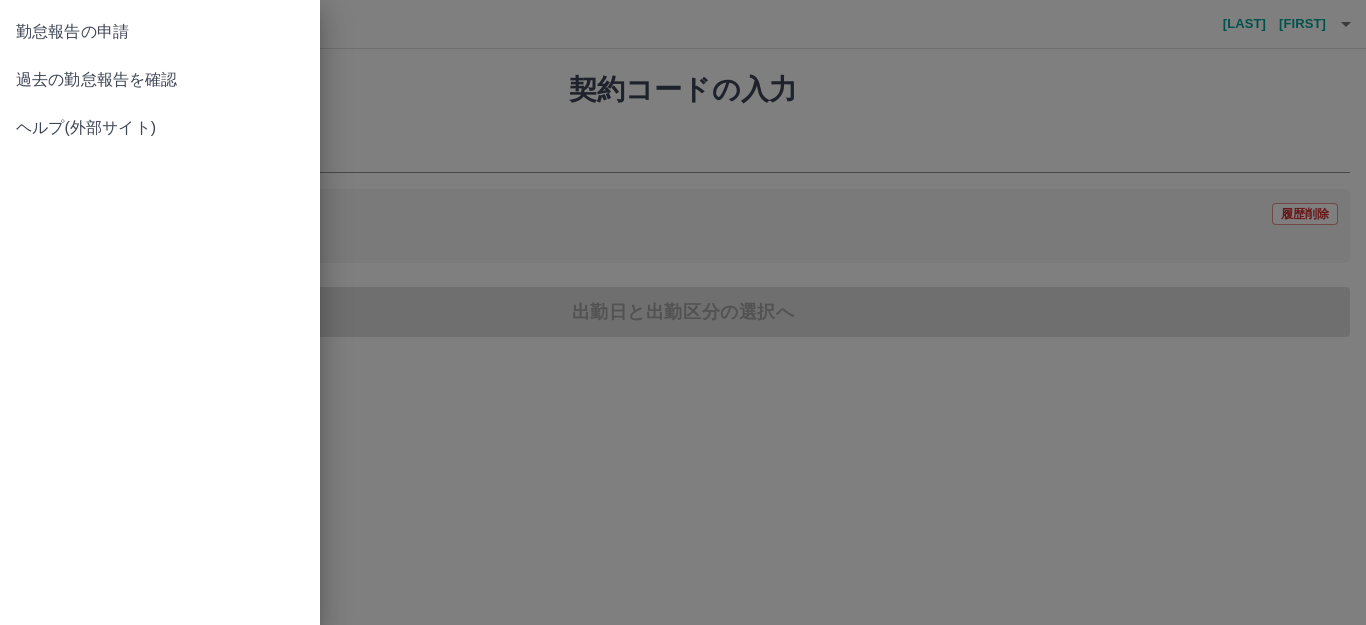click on "過去の勤怠報告を確認" at bounding box center [160, 80] 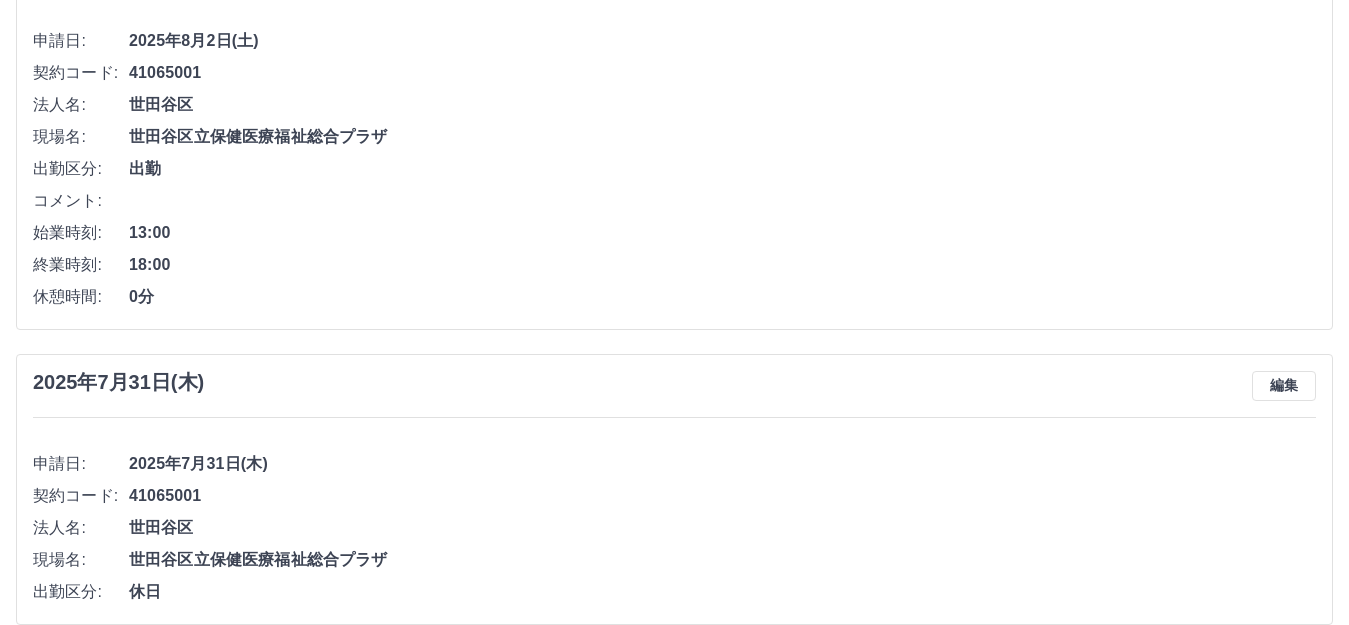 scroll, scrollTop: 0, scrollLeft: 0, axis: both 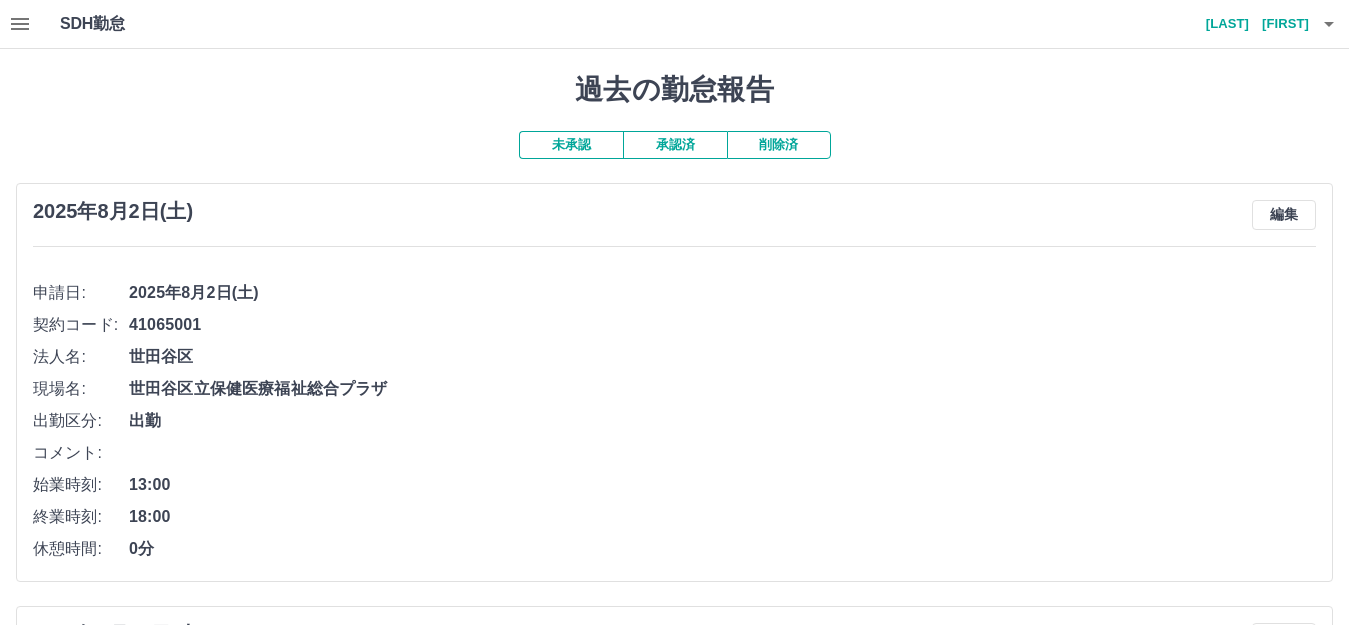 click on "未承認" at bounding box center (571, 145) 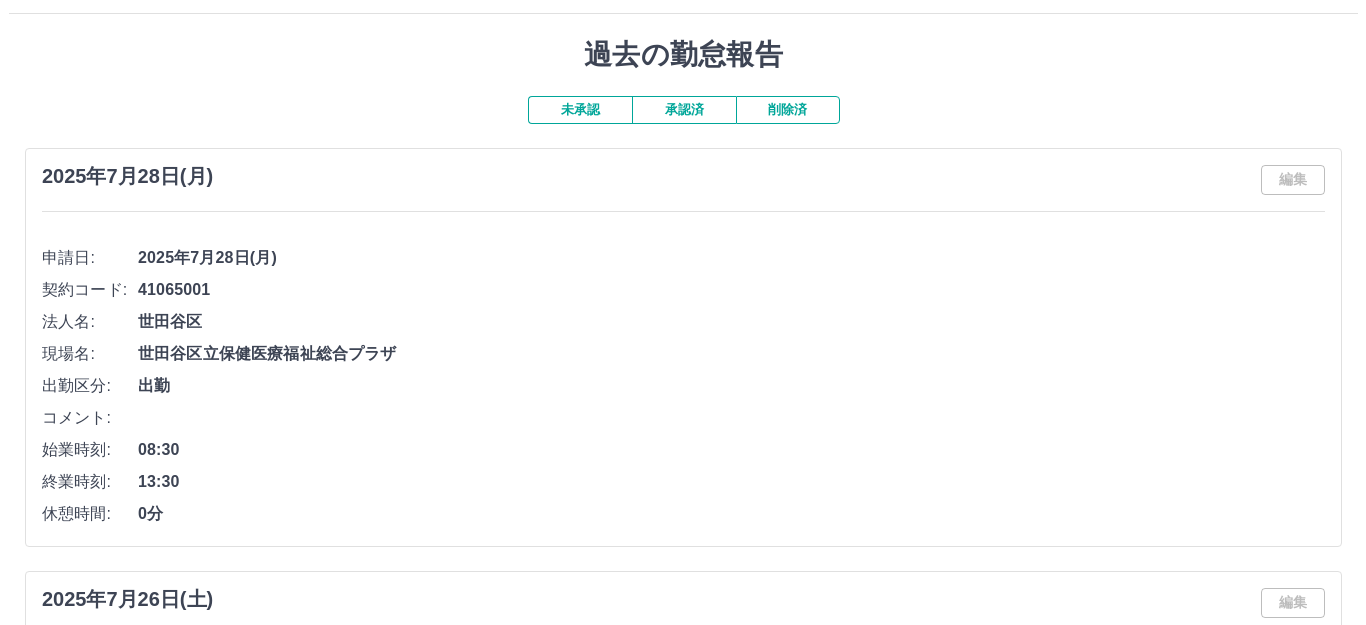 scroll, scrollTop: 0, scrollLeft: 0, axis: both 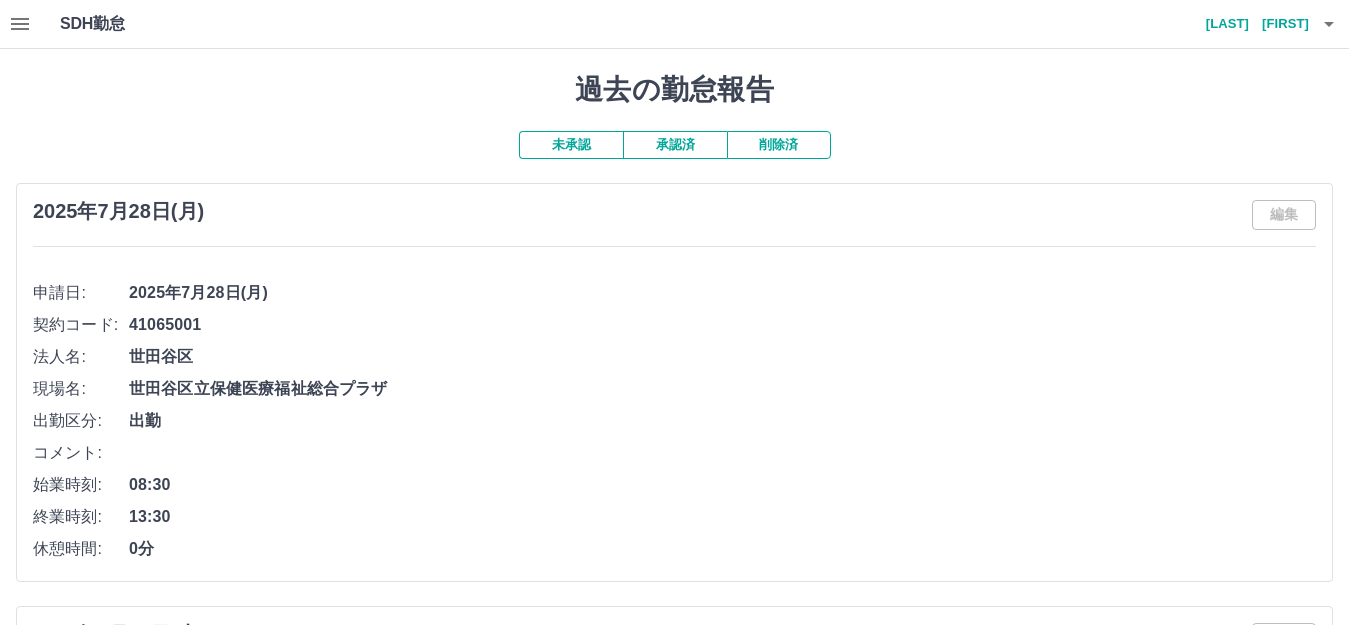 click 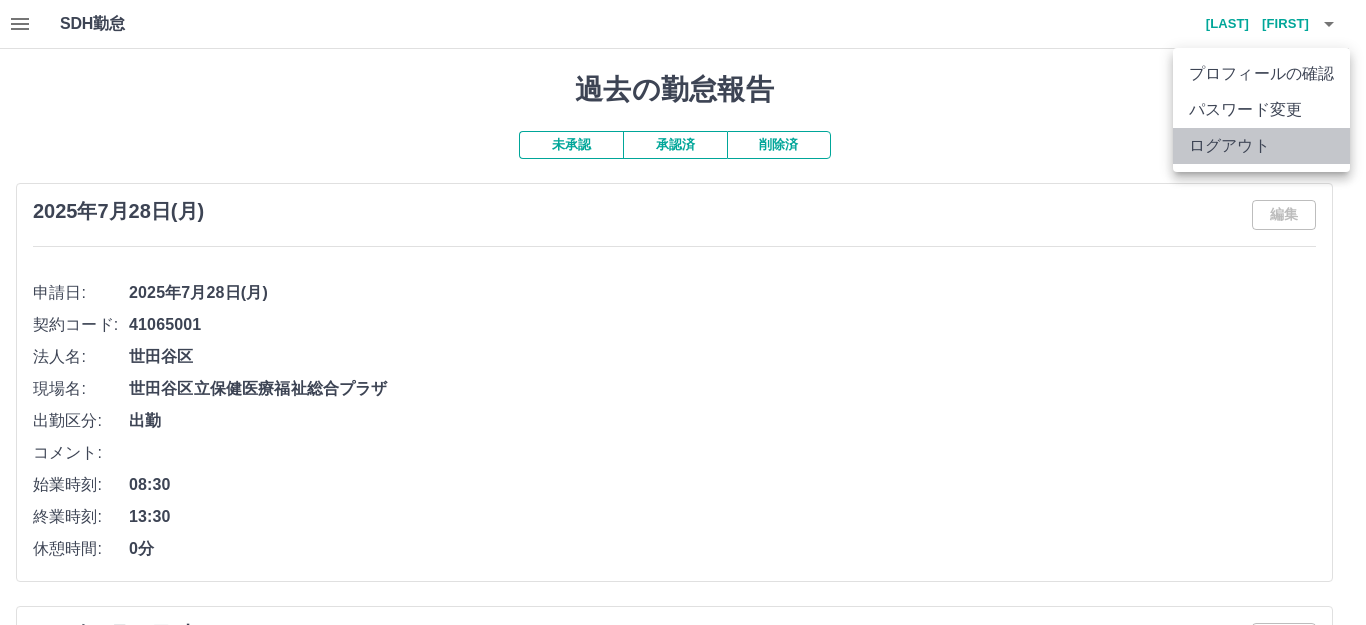 click on "ログアウト" at bounding box center (1261, 146) 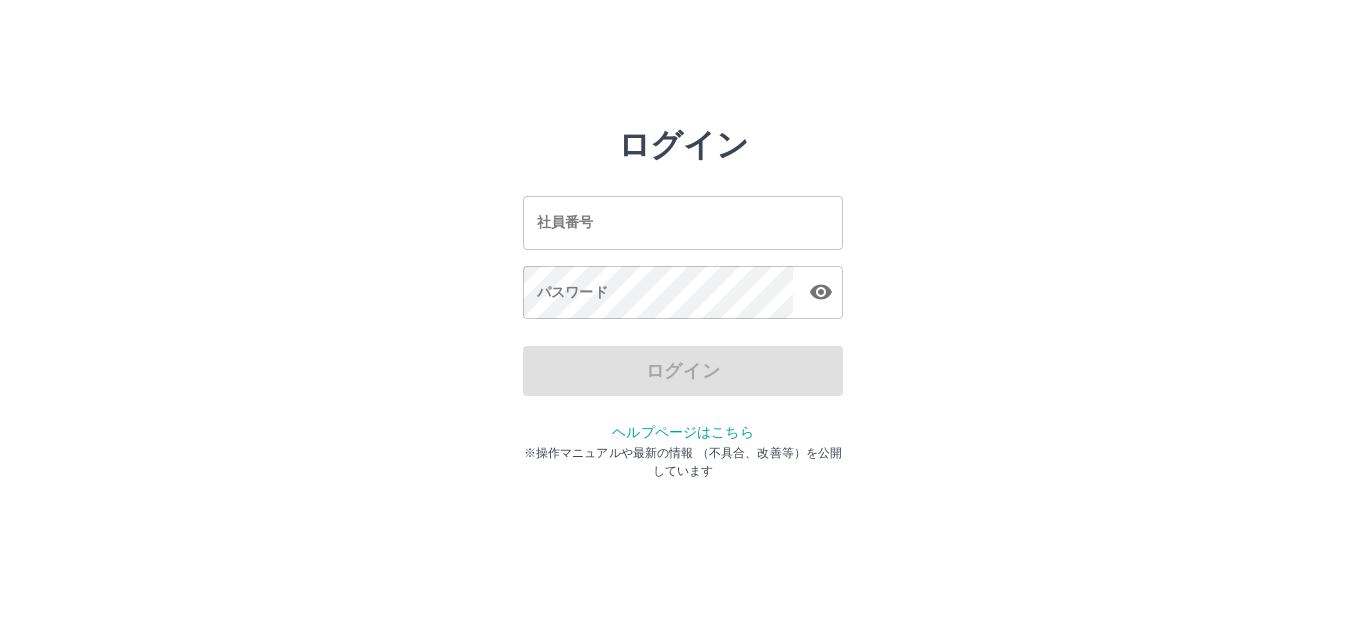 scroll, scrollTop: 0, scrollLeft: 0, axis: both 